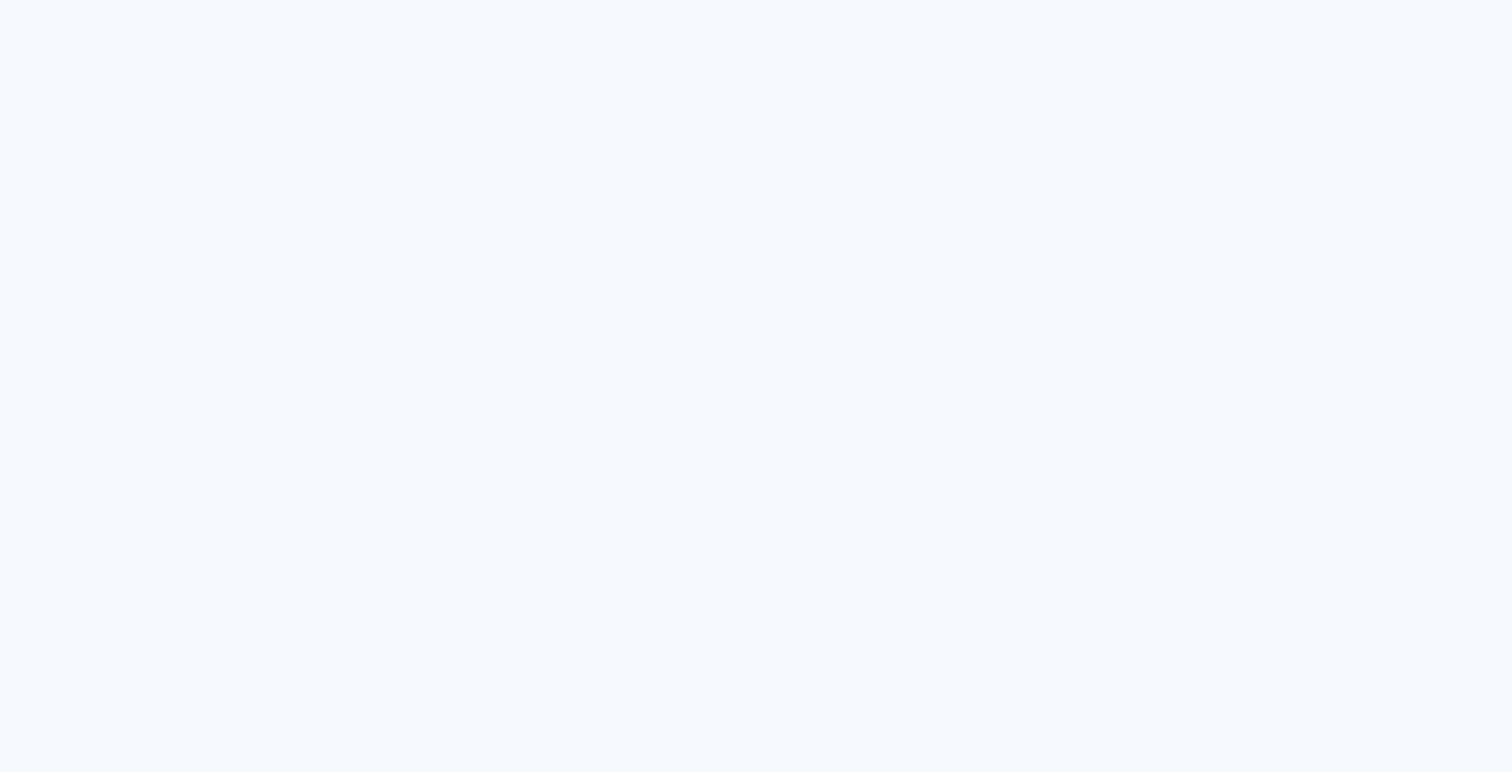 scroll, scrollTop: 0, scrollLeft: 0, axis: both 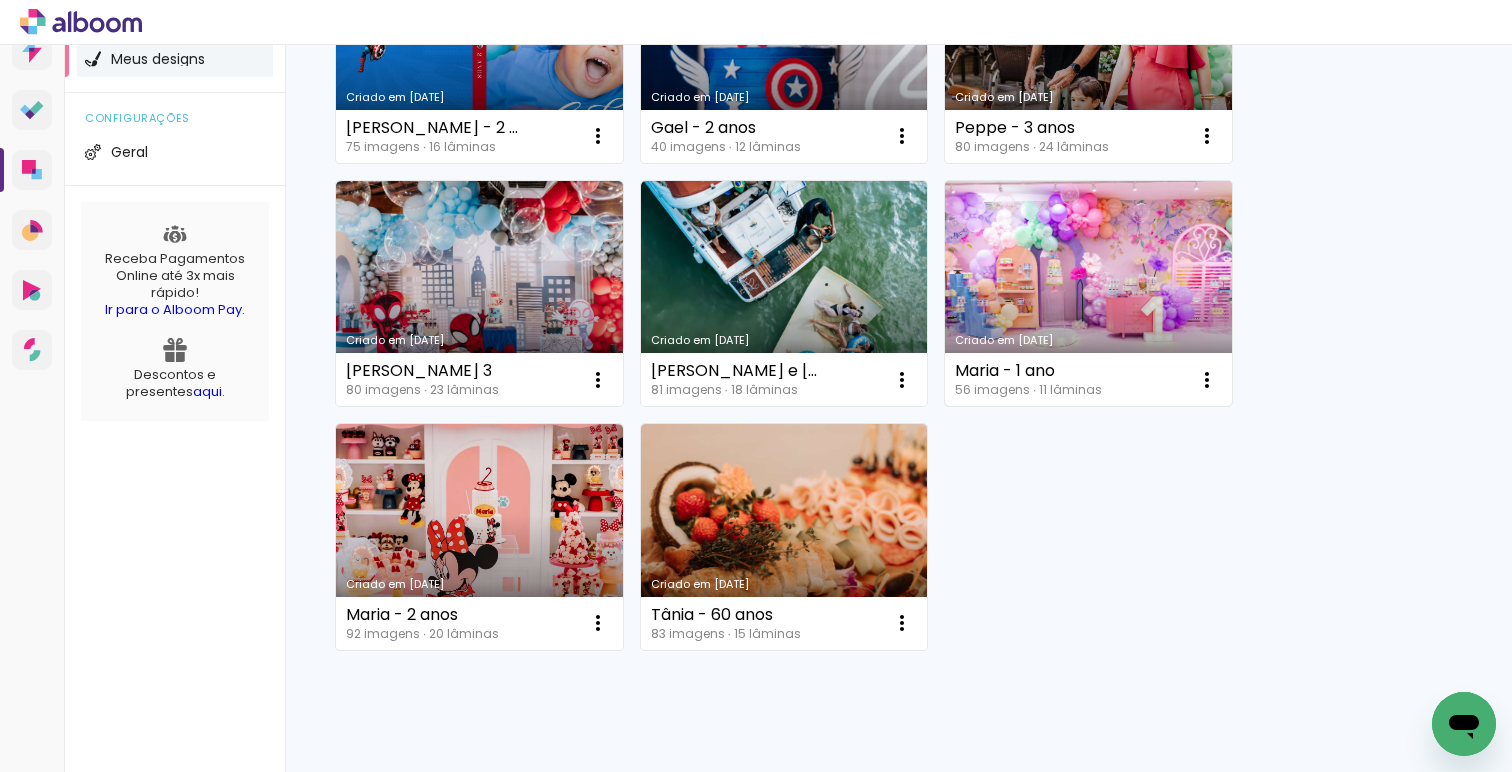 click on "Criado em [DATE]" at bounding box center (1088, 294) 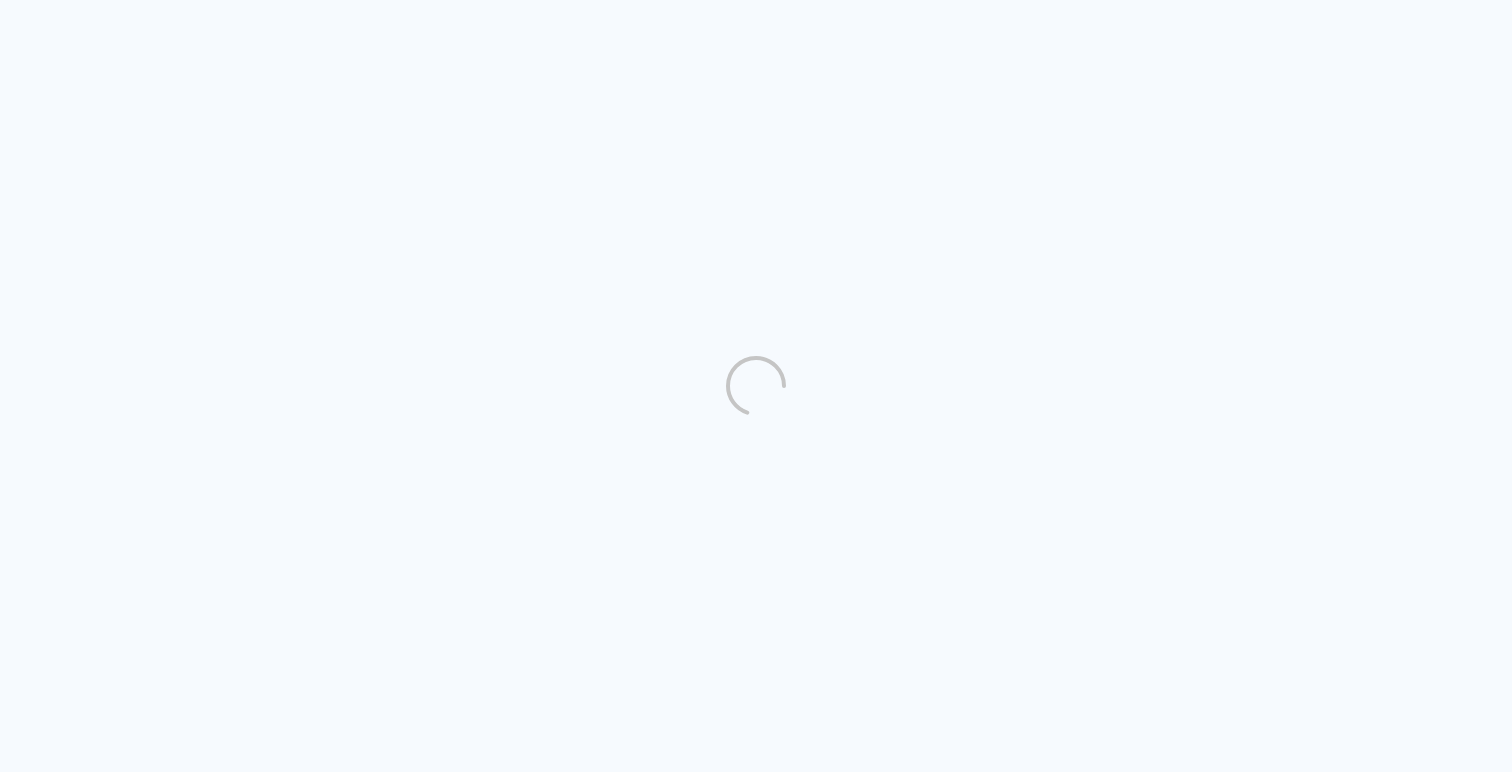 scroll, scrollTop: 0, scrollLeft: 0, axis: both 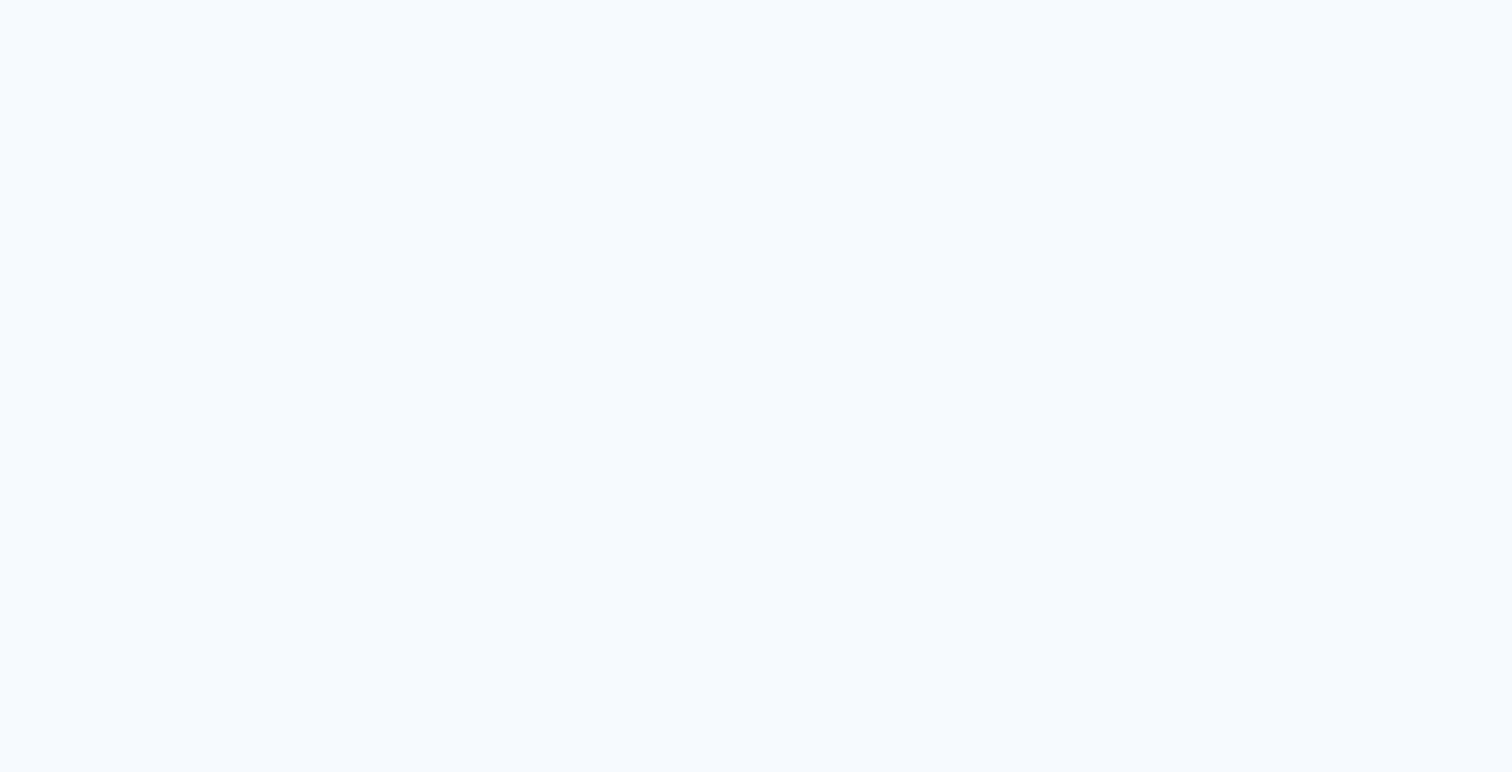 type on "Todas as fotos" 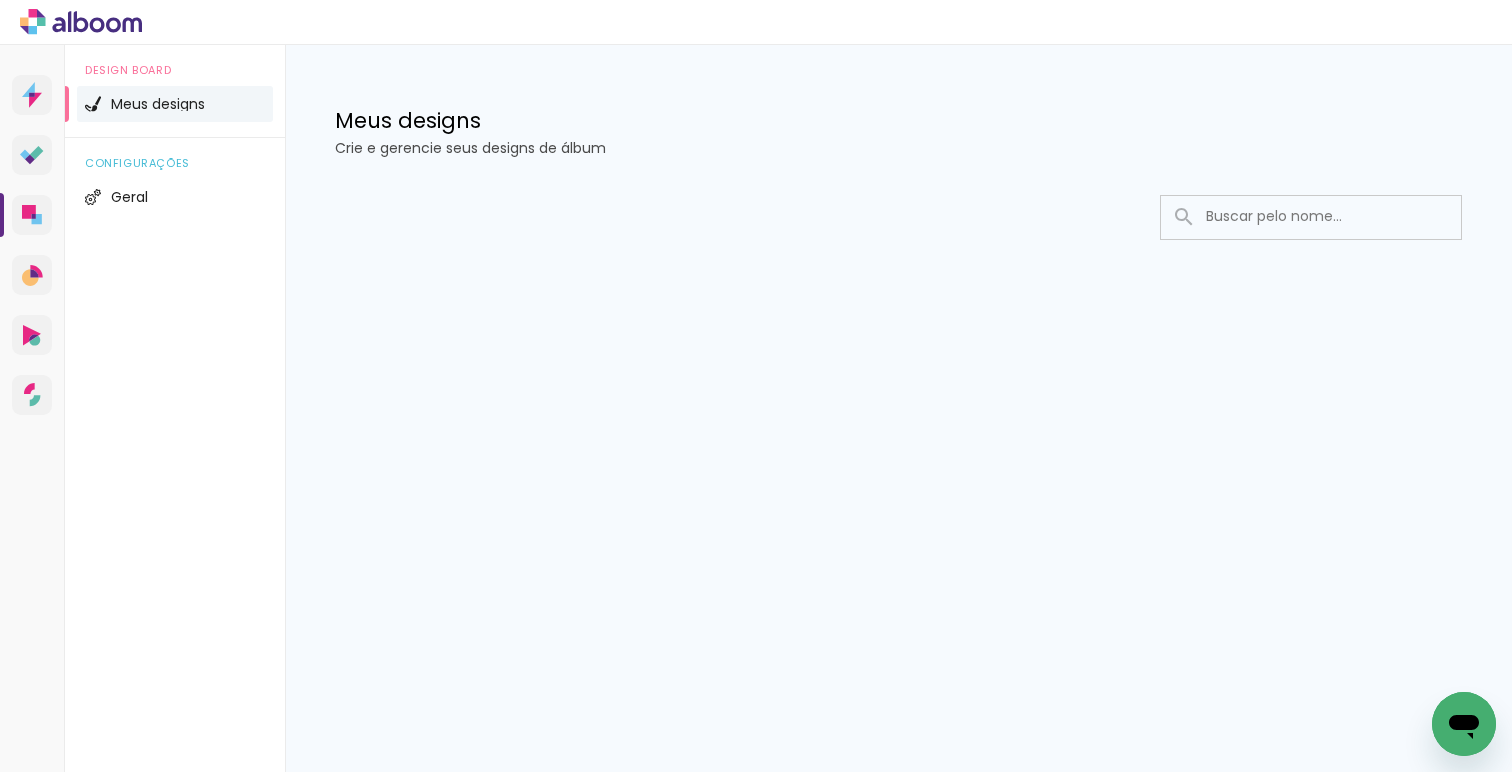 scroll, scrollTop: 0, scrollLeft: 0, axis: both 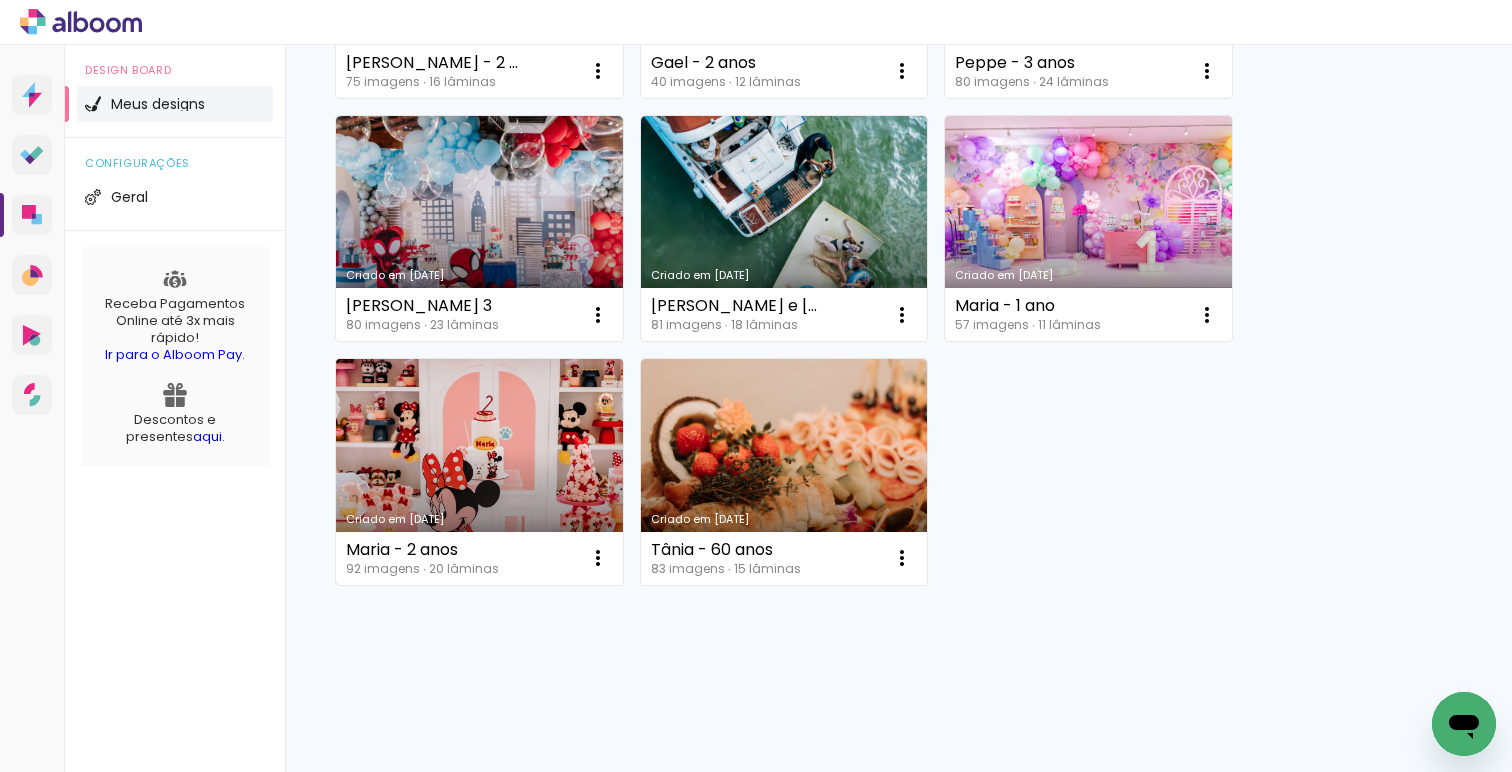 click on "Criado em [DATE]" at bounding box center [479, 472] 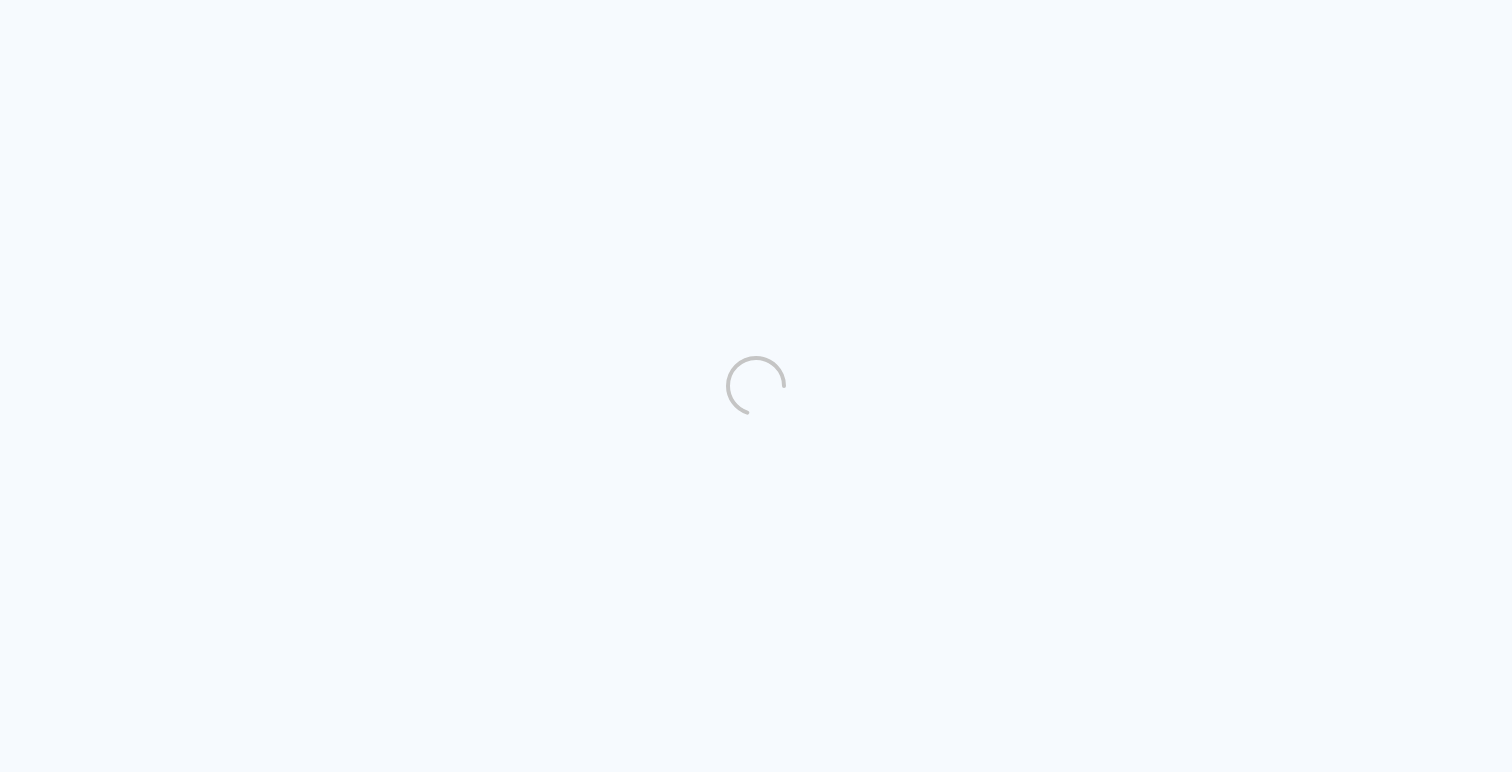 scroll, scrollTop: 0, scrollLeft: 0, axis: both 